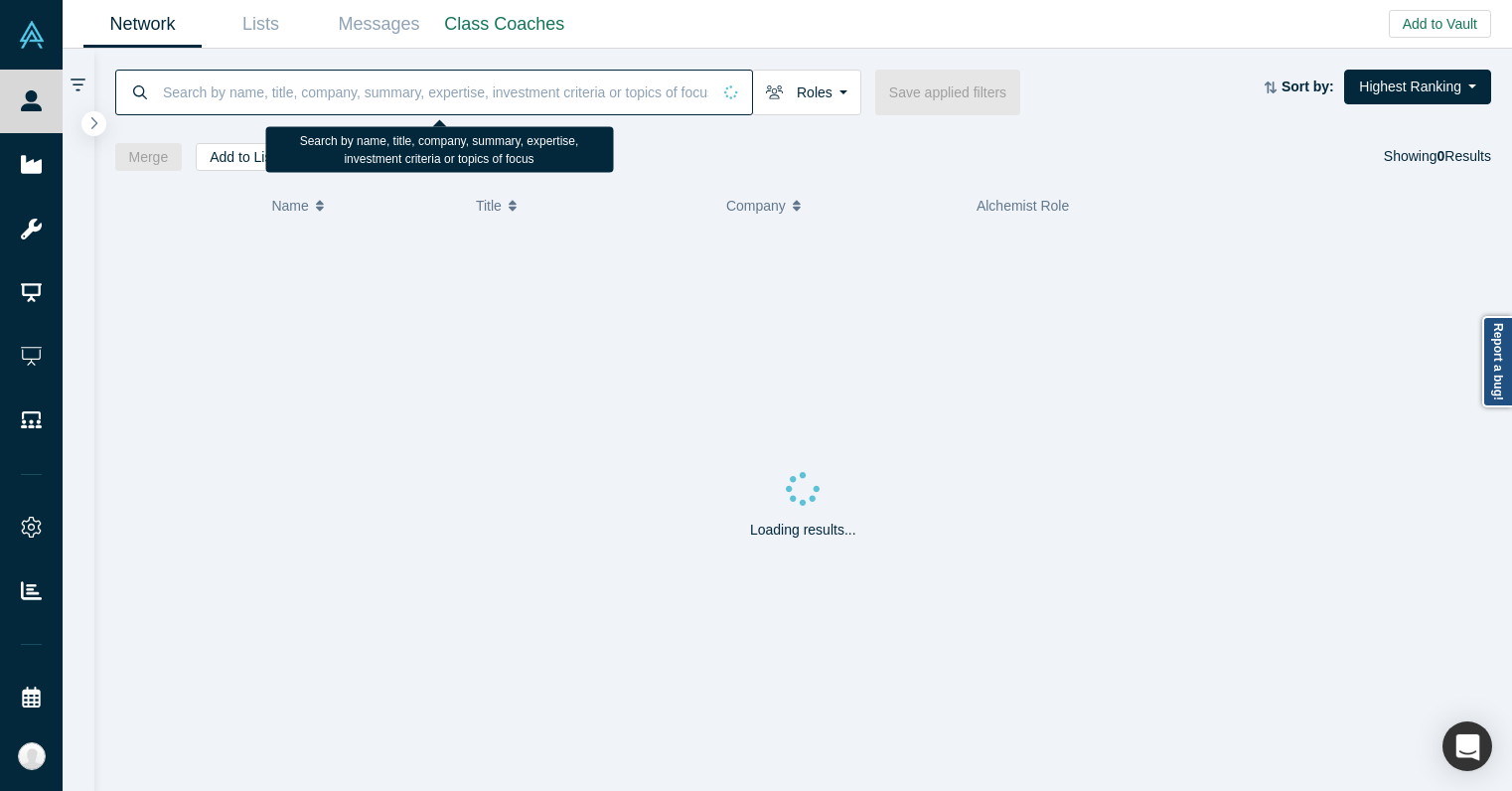 scroll, scrollTop: 0, scrollLeft: 0, axis: both 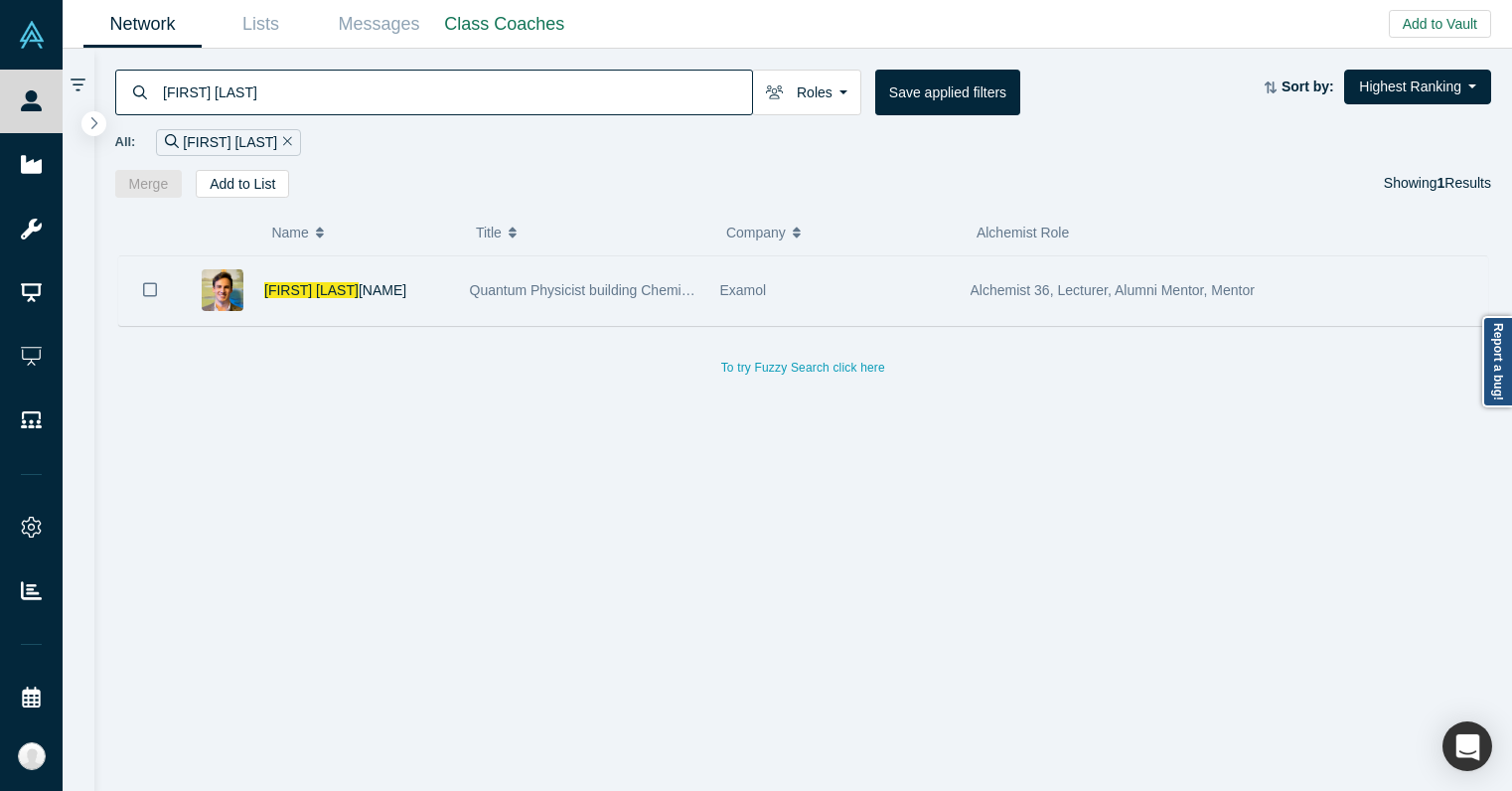 type on "[FIRST] [LAST]" 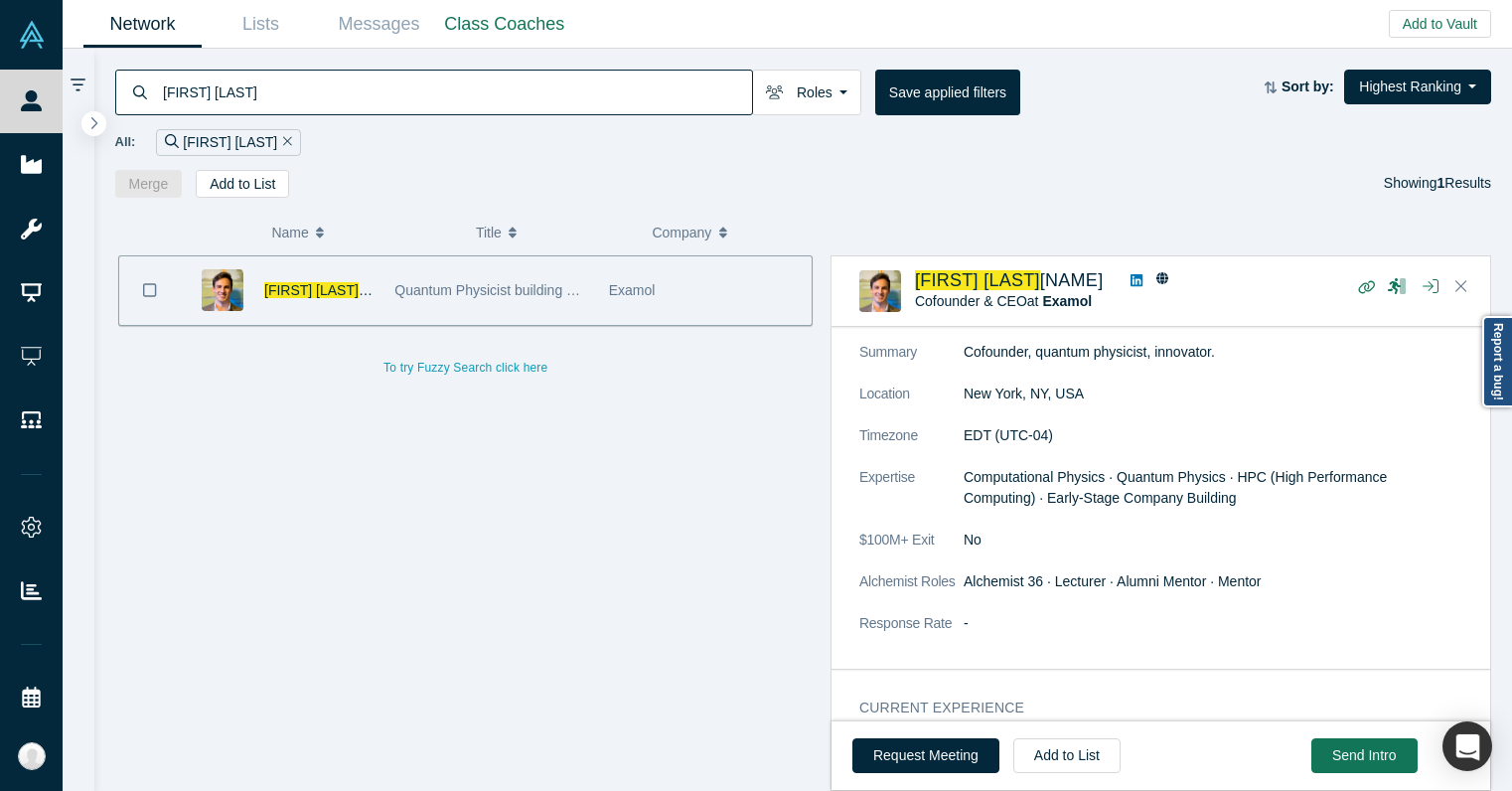 scroll, scrollTop: 388, scrollLeft: 0, axis: vertical 